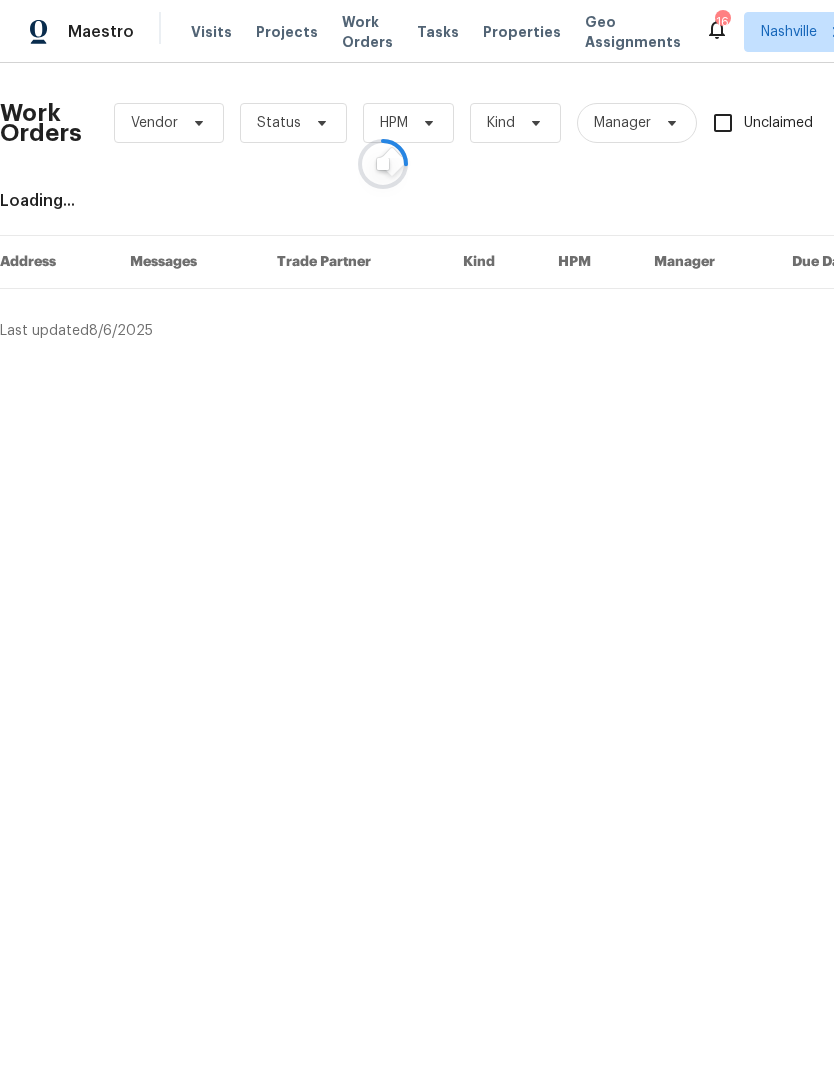 scroll, scrollTop: 0, scrollLeft: 0, axis: both 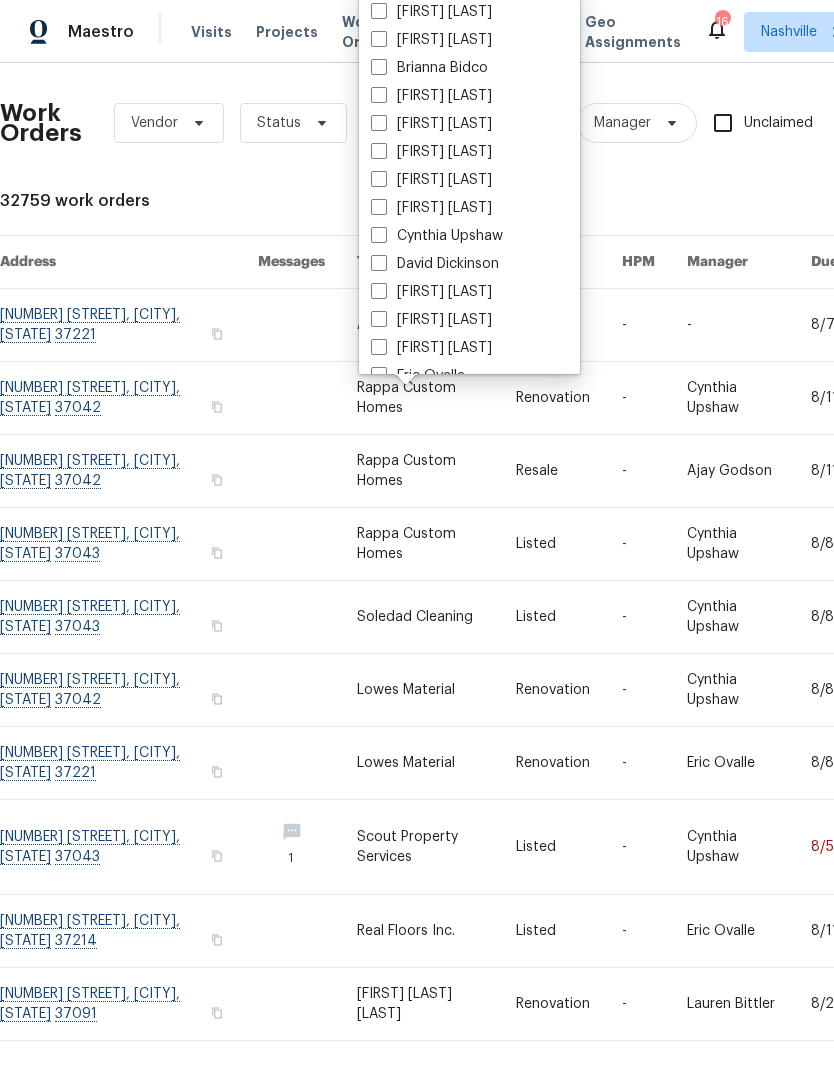 click on "Cynthia Upshaw" at bounding box center [437, 236] 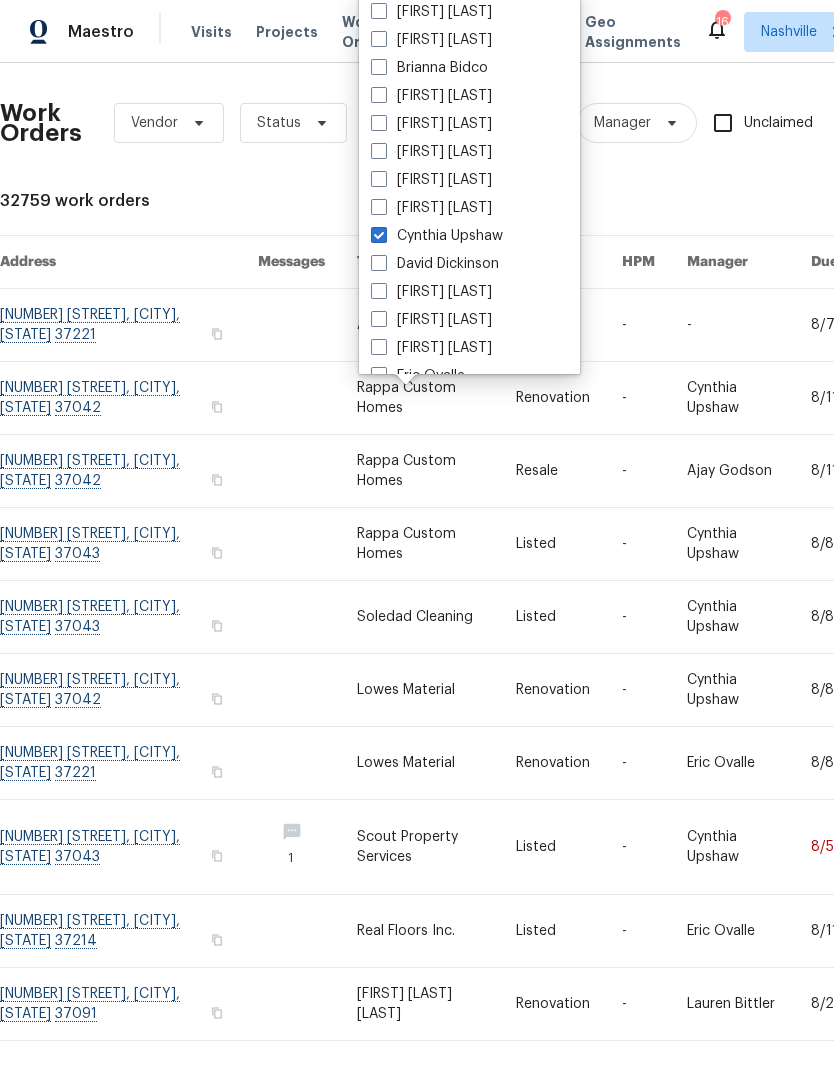 checkbox on "true" 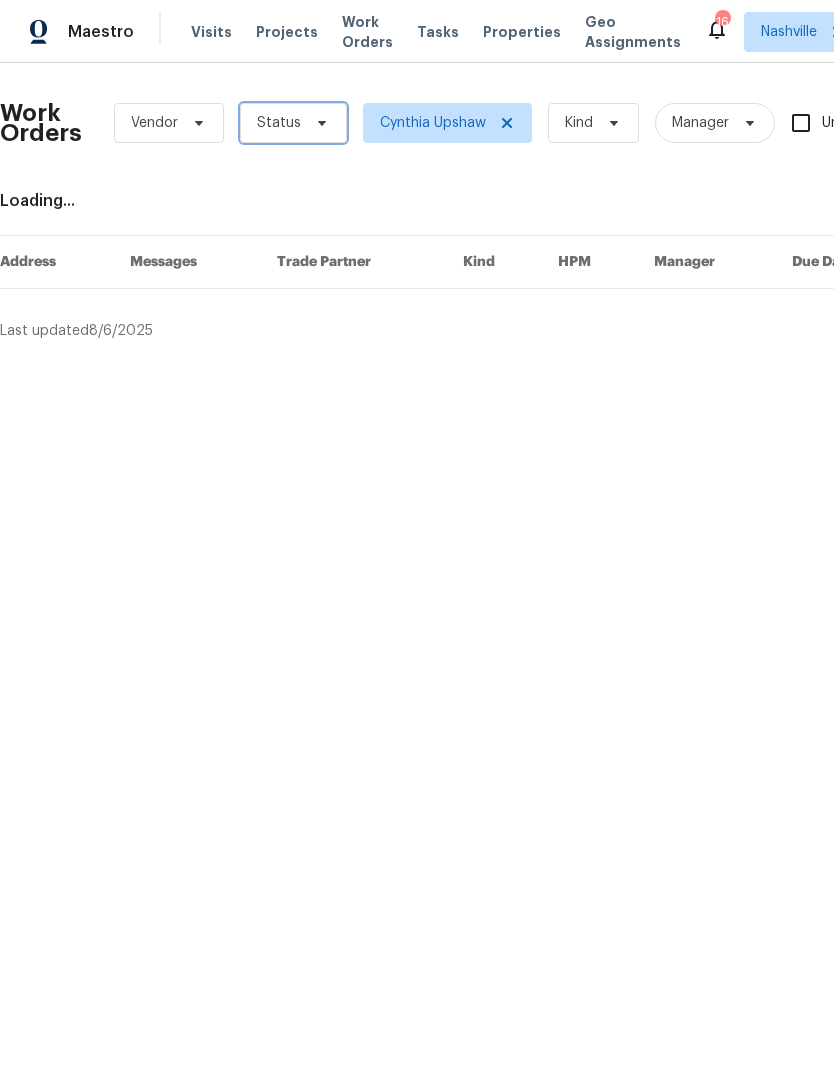 click 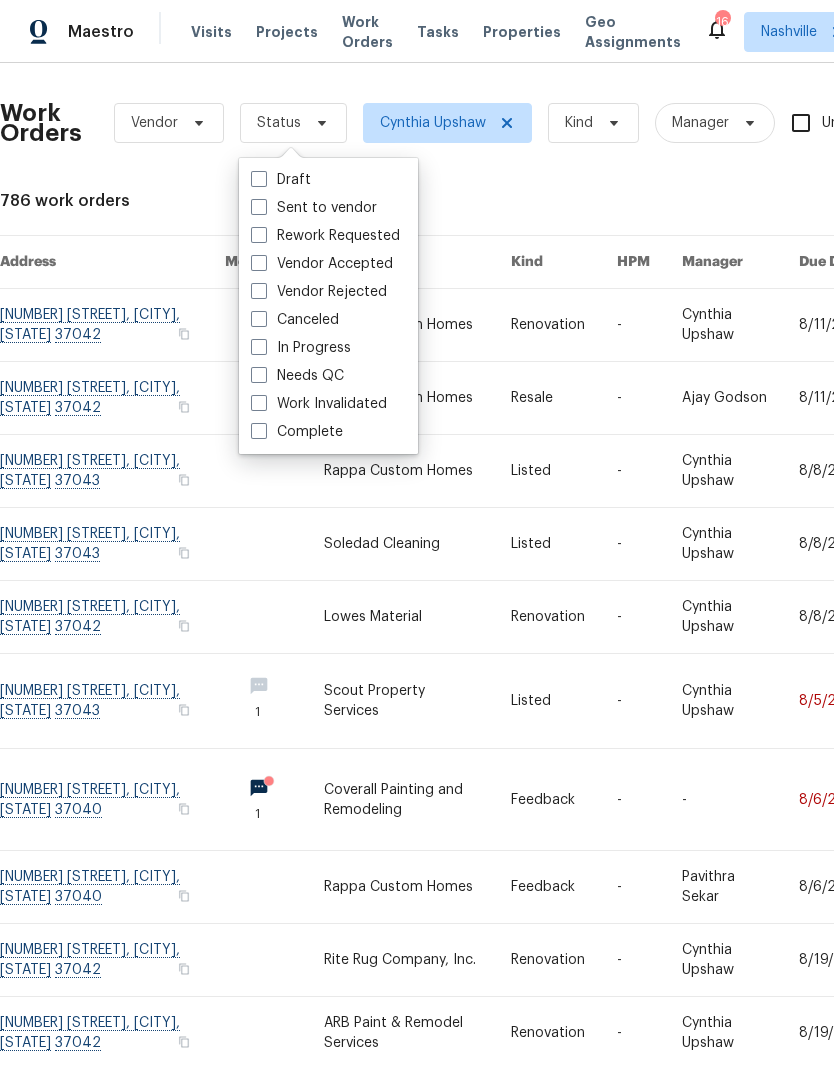 click on "Needs QC" at bounding box center (297, 376) 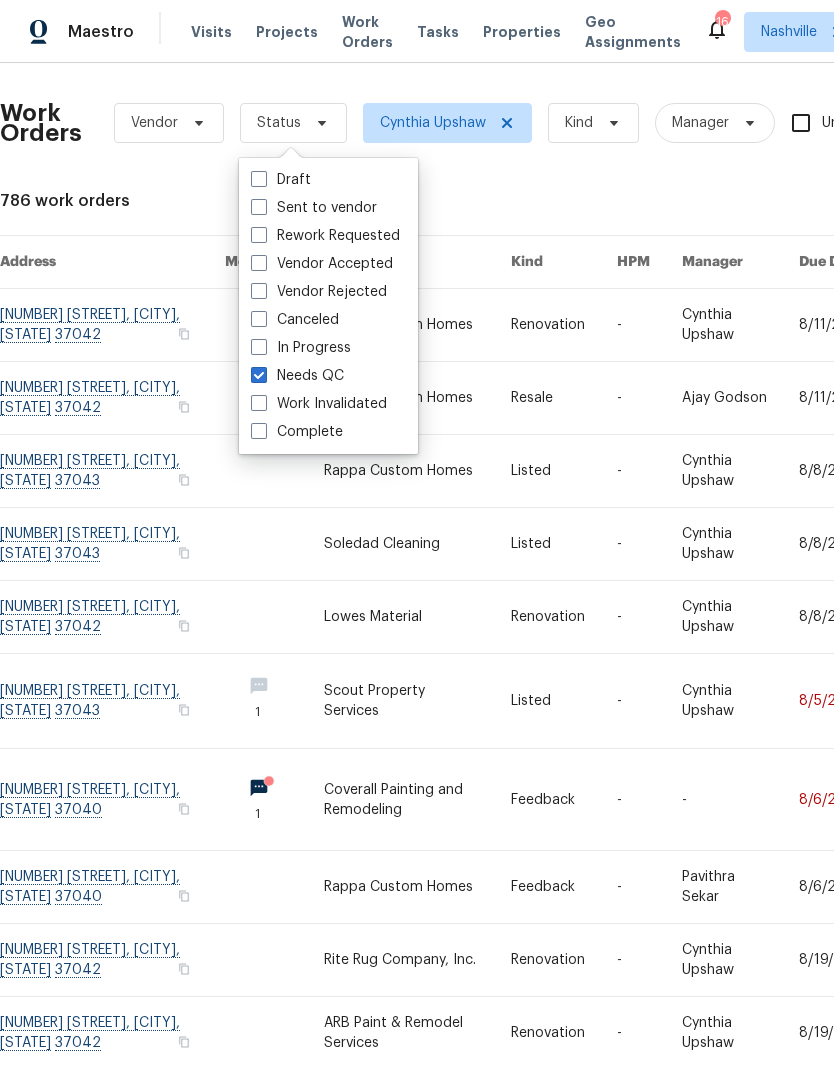 checkbox on "true" 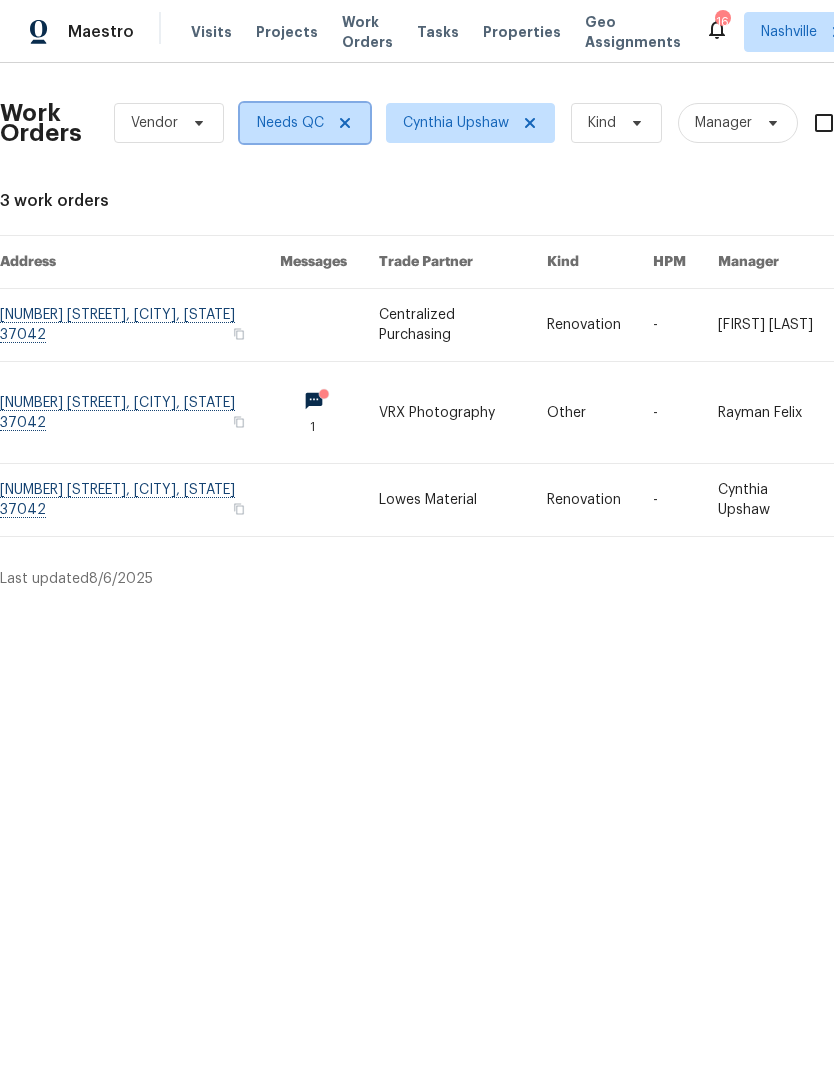 click 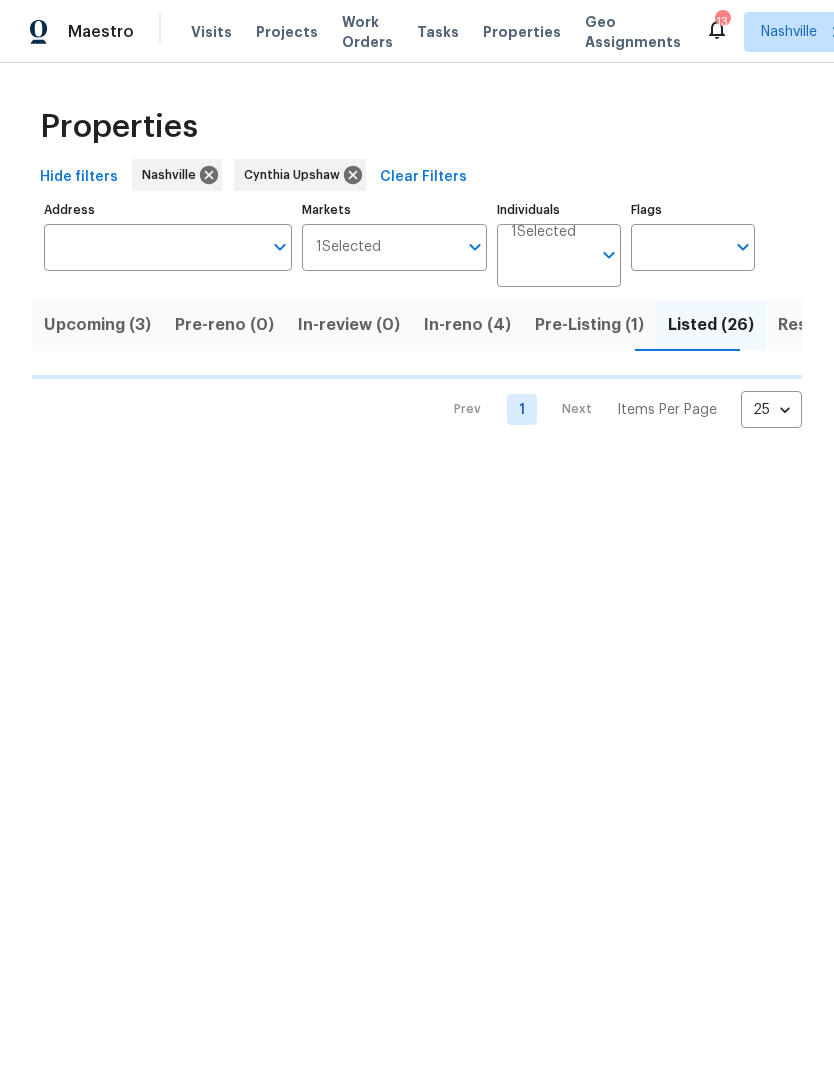 scroll, scrollTop: 0, scrollLeft: 0, axis: both 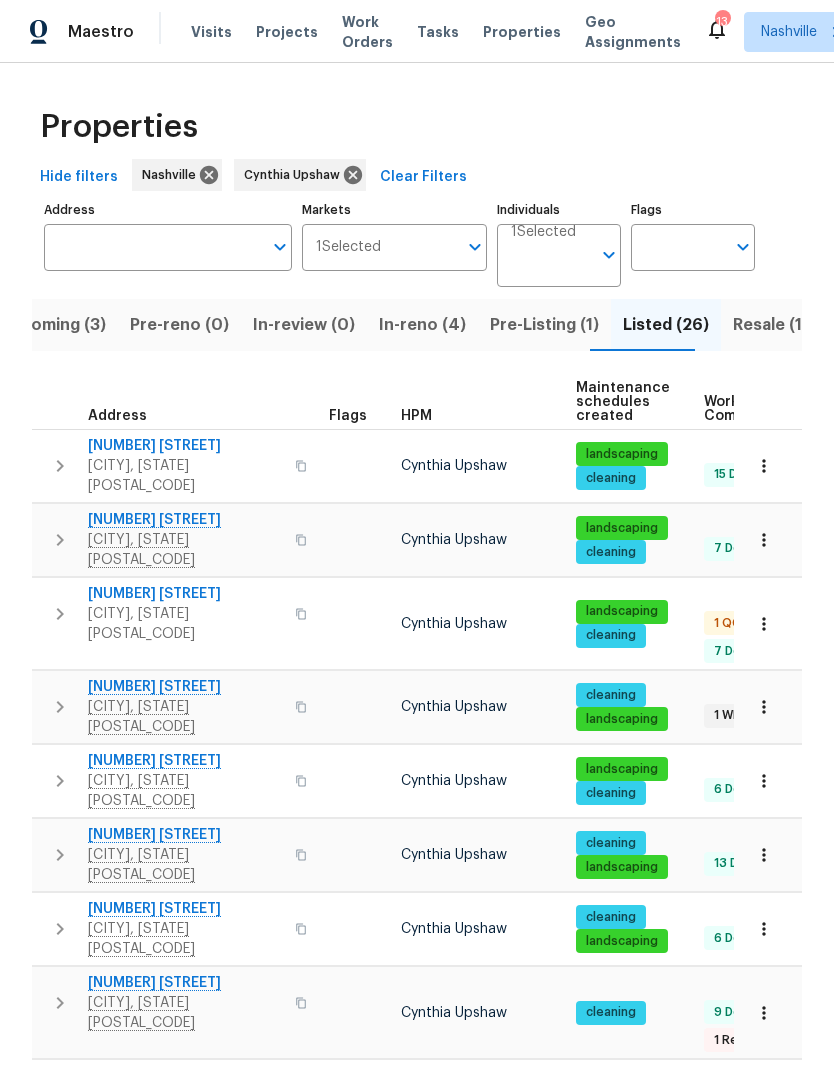 click on "Clarksville, TN 37042" at bounding box center (185, 624) 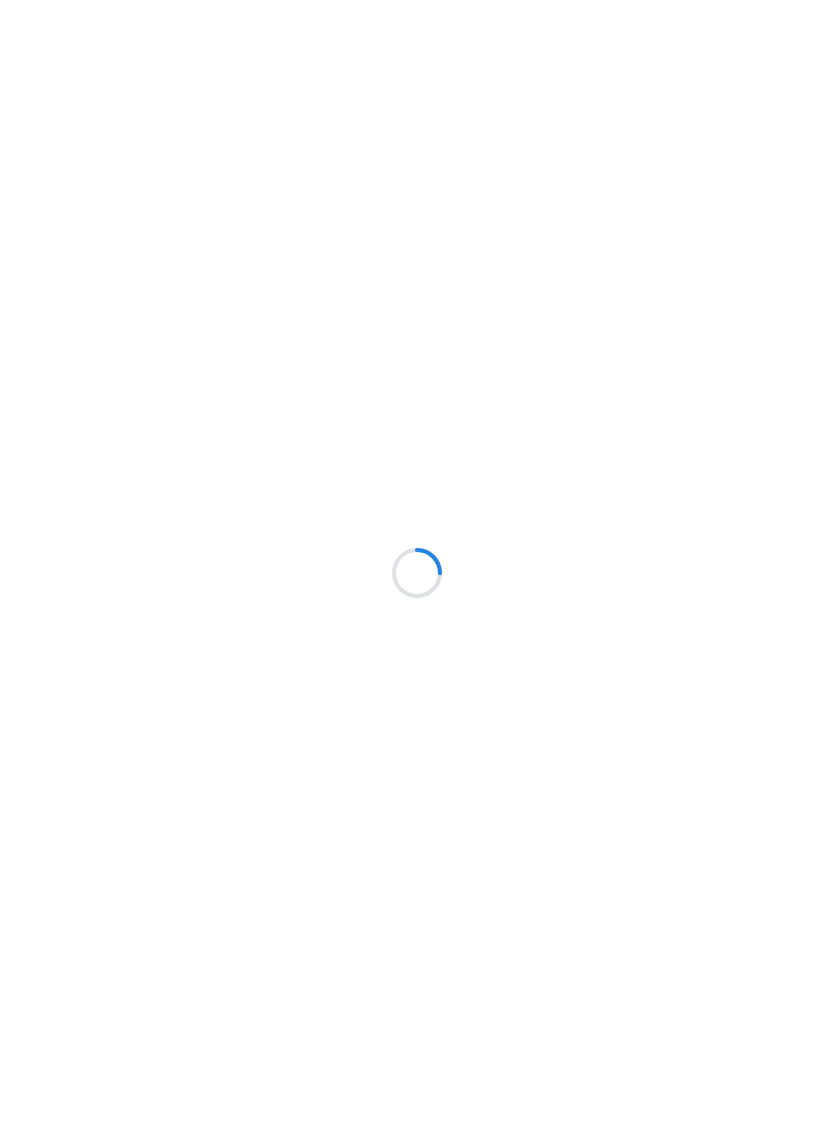 scroll, scrollTop: 0, scrollLeft: 0, axis: both 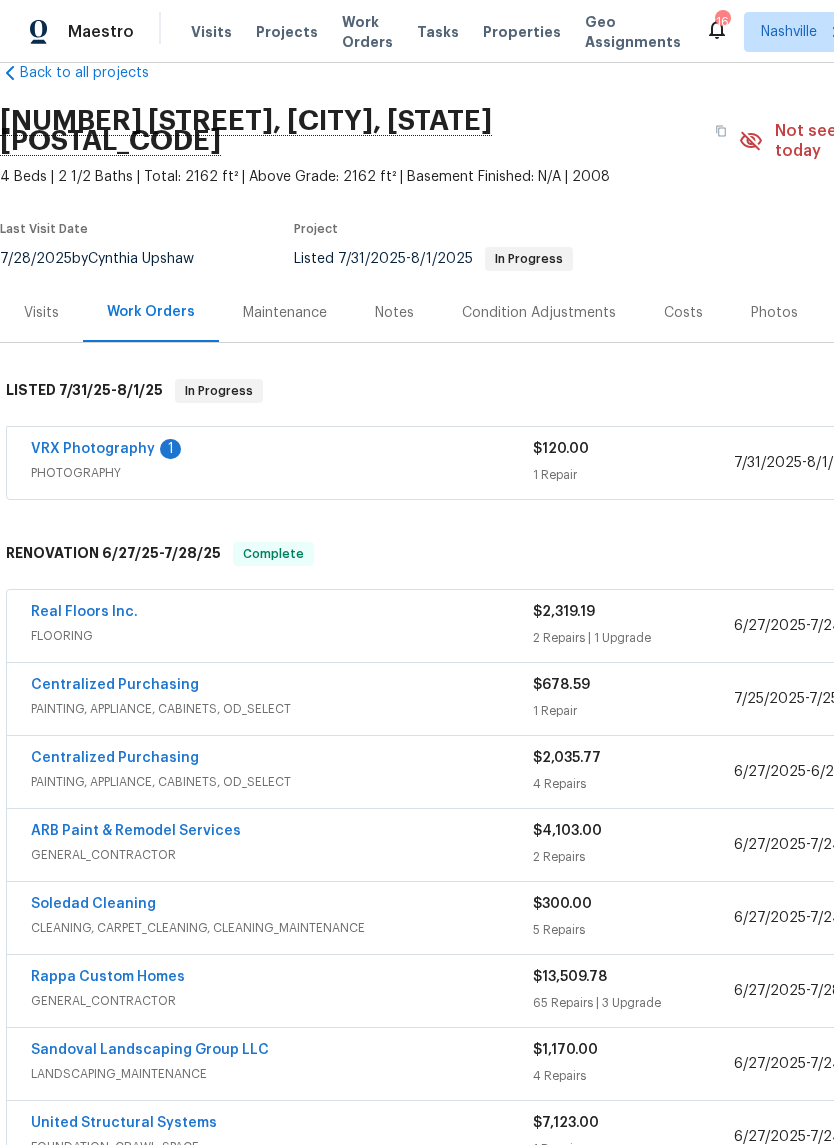 click on "Real Floors Inc." at bounding box center [84, 612] 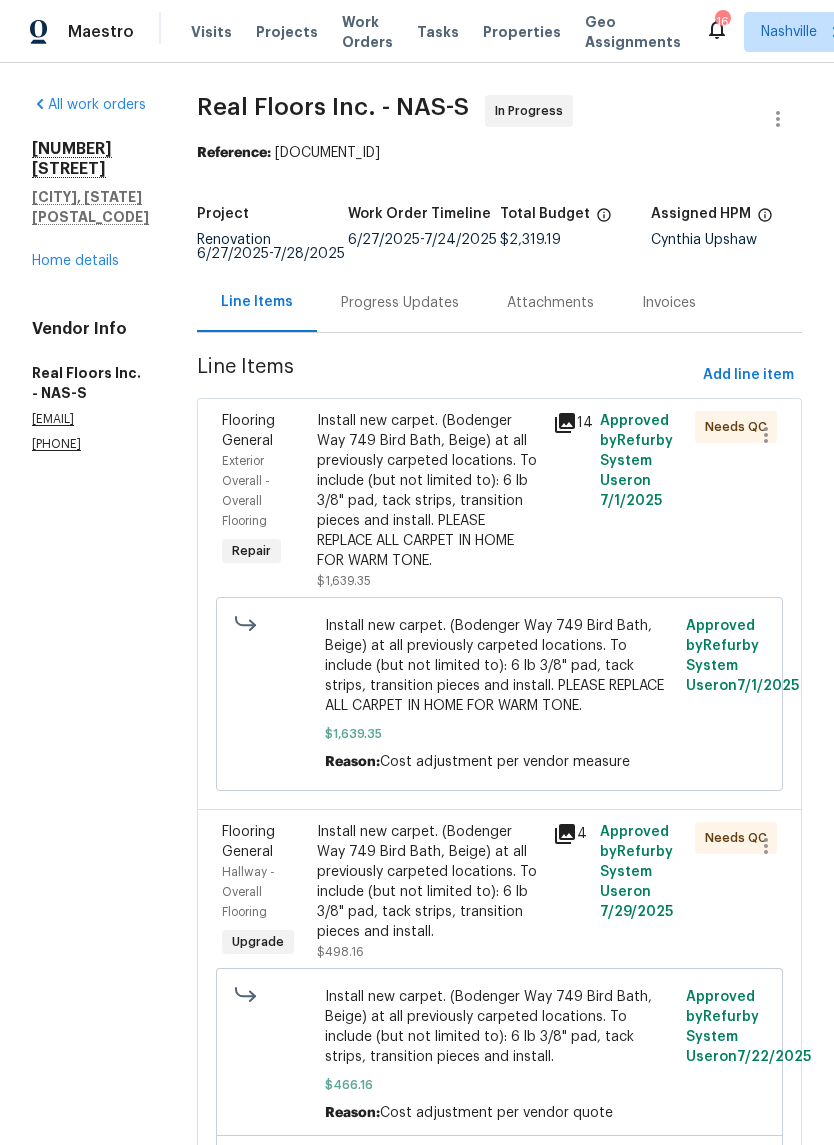 click on "Progress Updates" at bounding box center [400, 303] 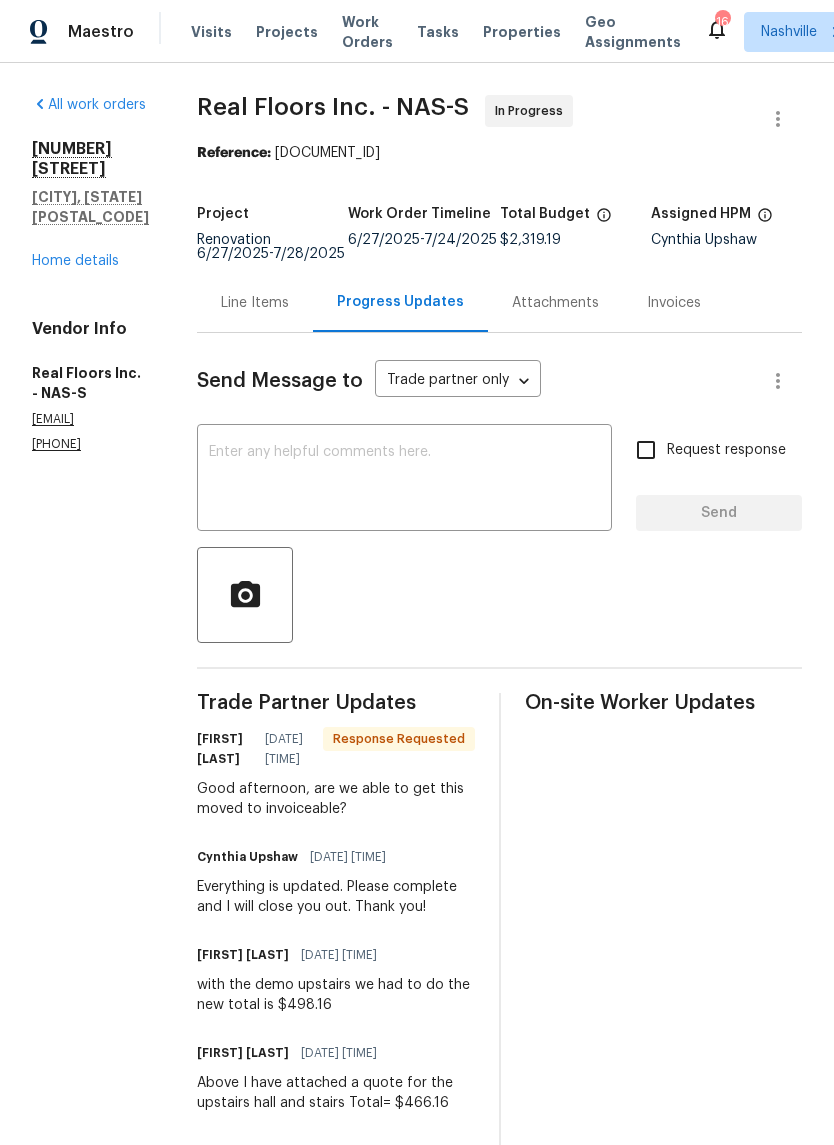 click at bounding box center (404, 480) 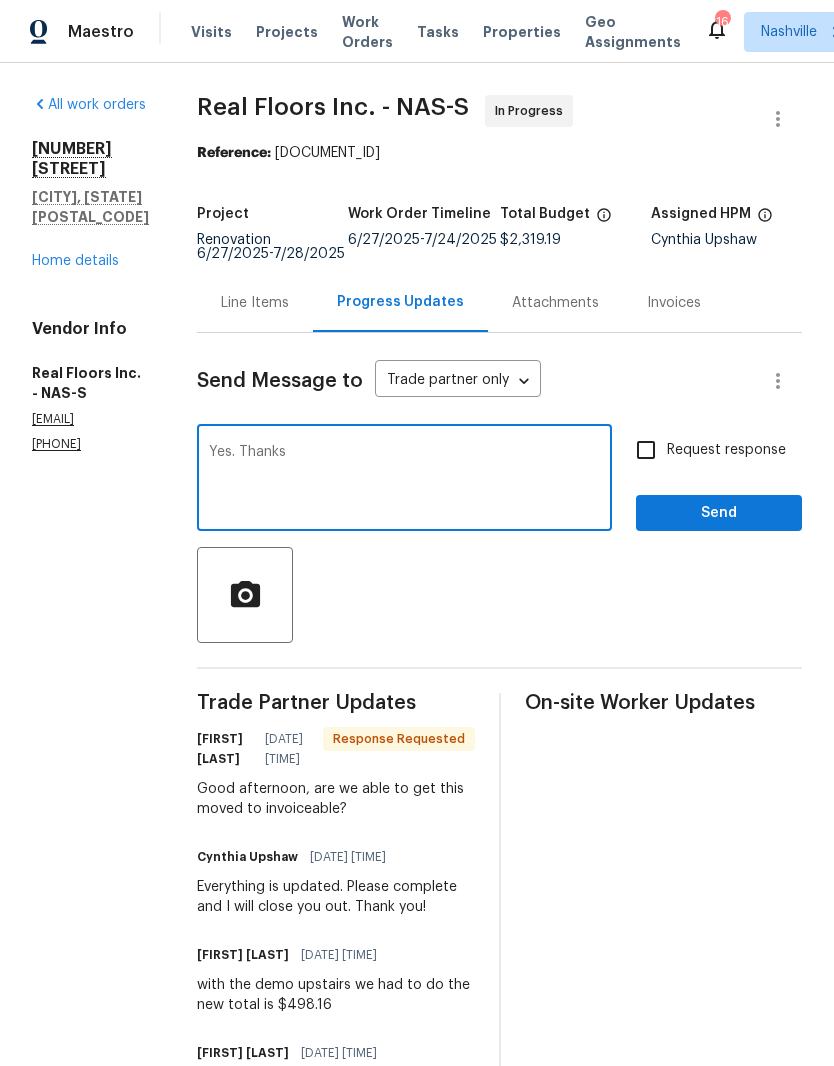 type on "Yes. Thanks" 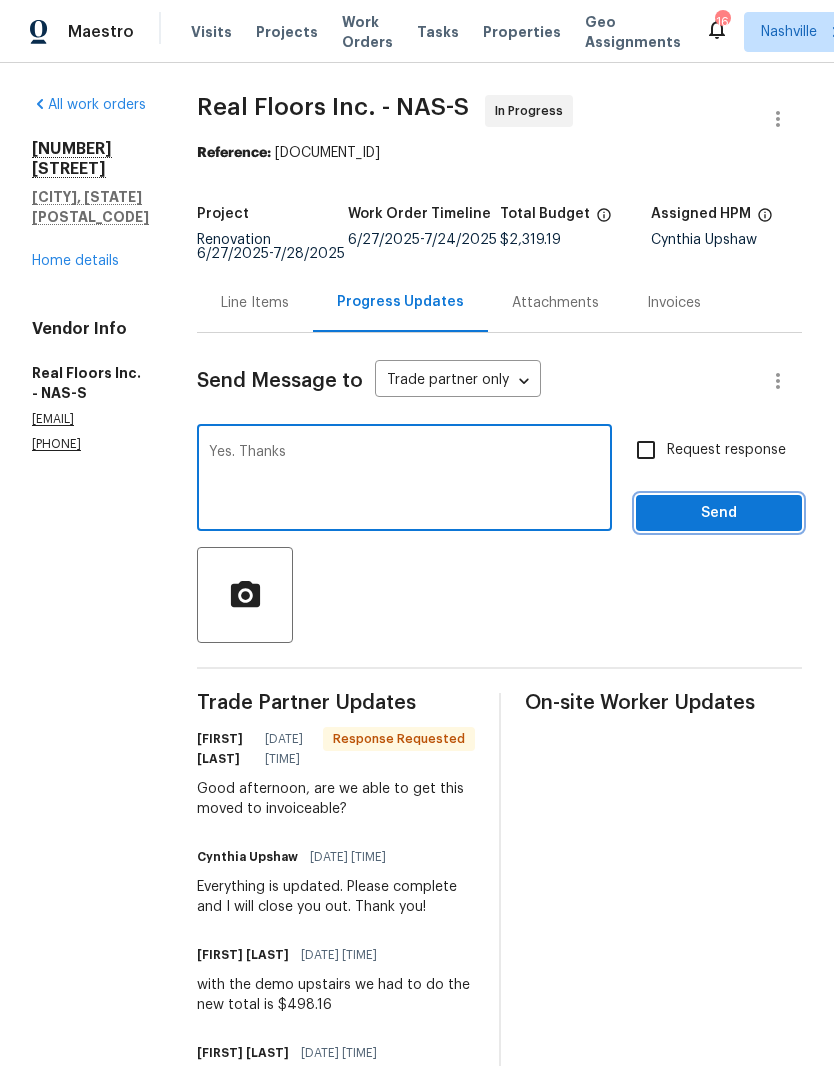 click on "Send" at bounding box center [719, 513] 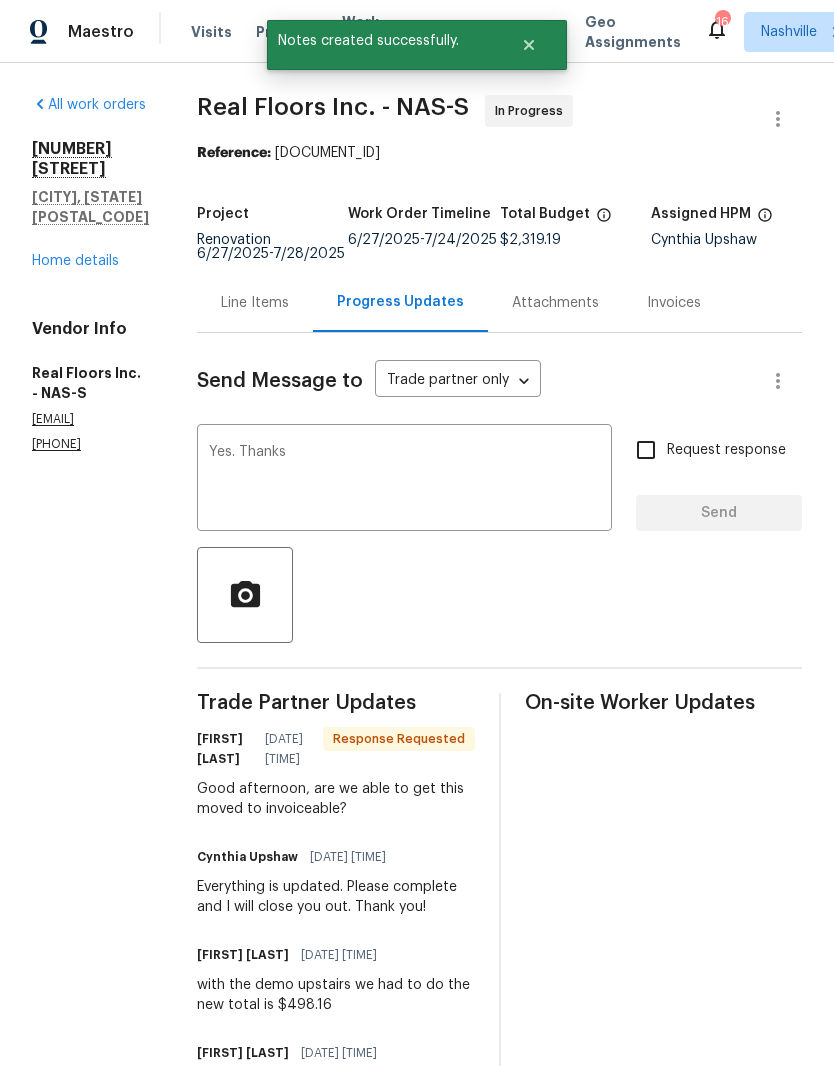 type 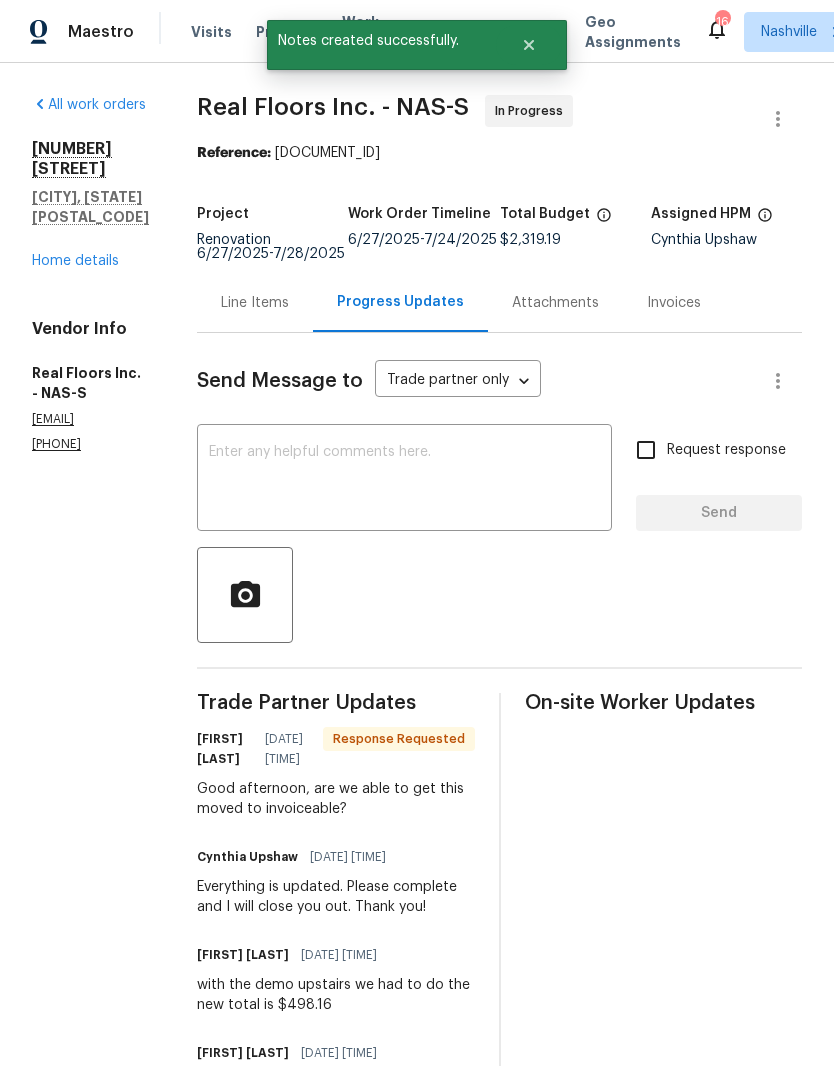 click on "Home details" at bounding box center (75, 261) 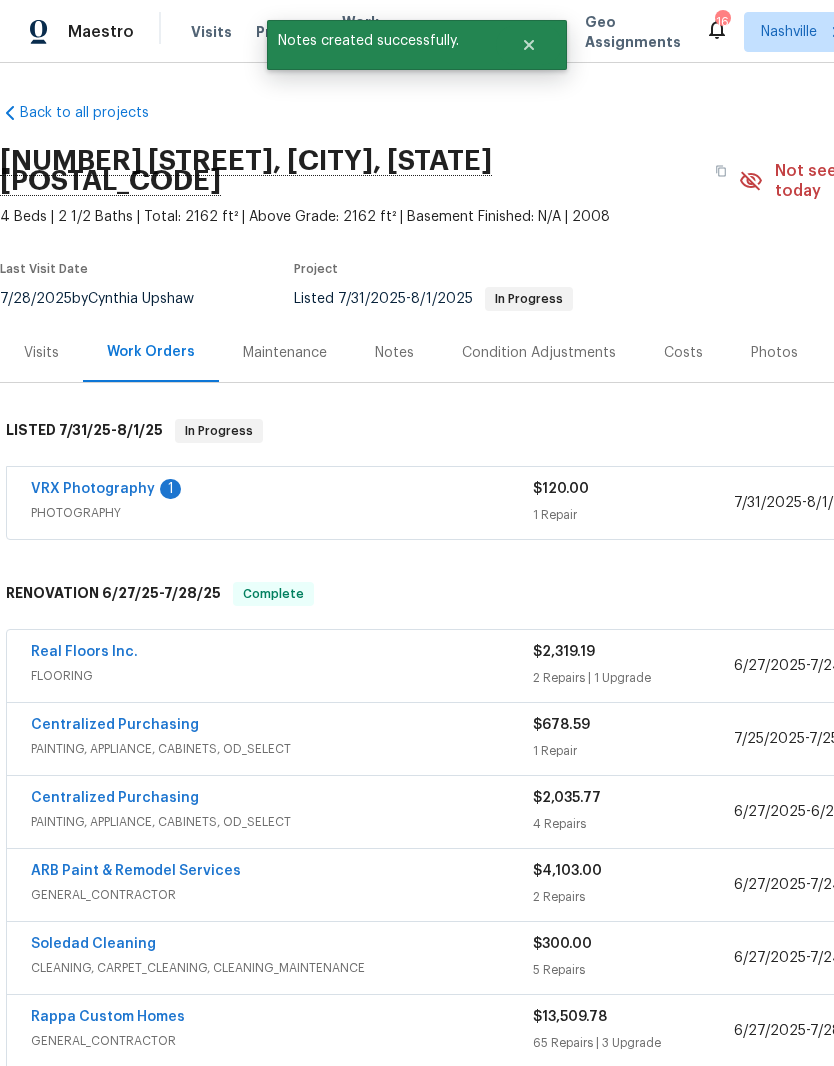 click on "Real Floors Inc." at bounding box center [84, 652] 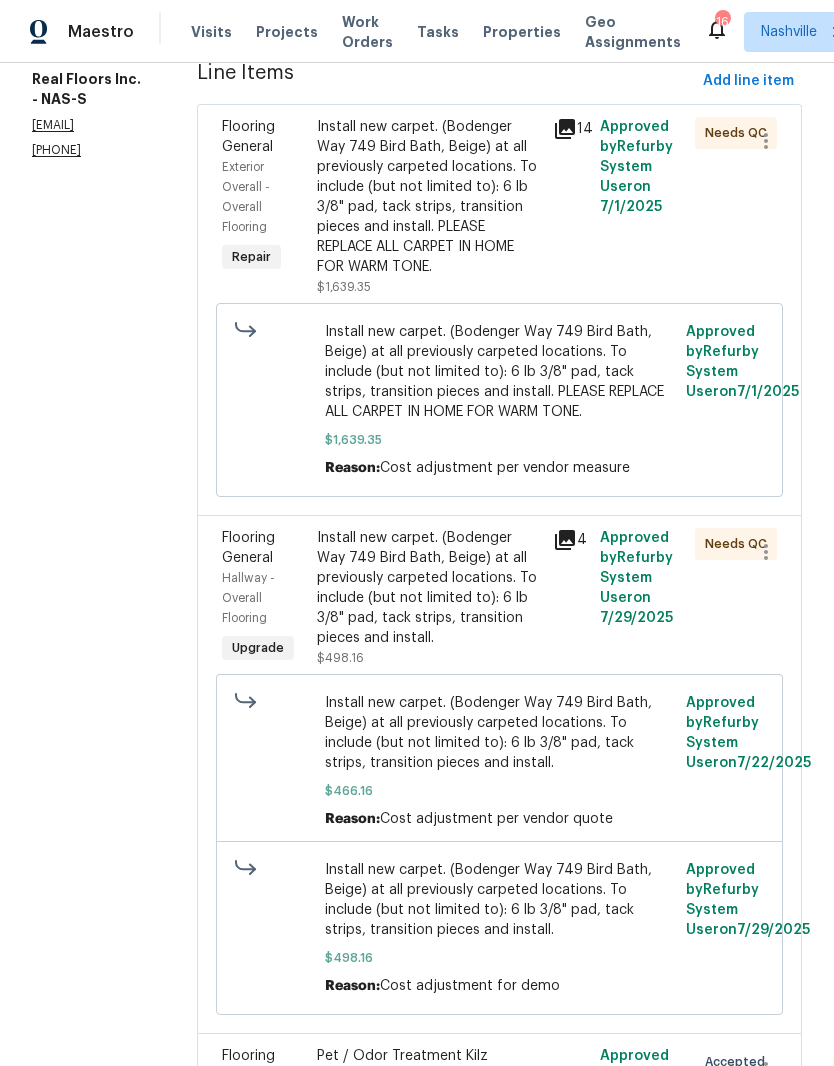 scroll, scrollTop: 72, scrollLeft: 0, axis: vertical 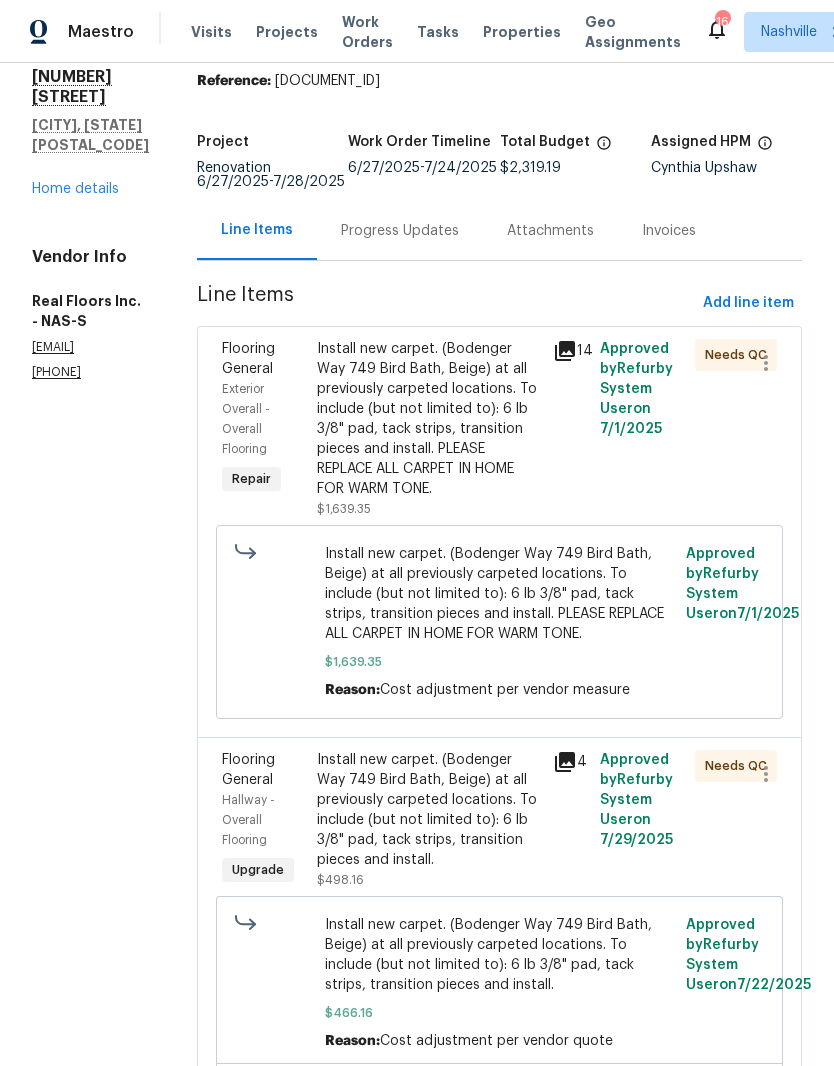 click on "Progress Updates" at bounding box center (400, 231) 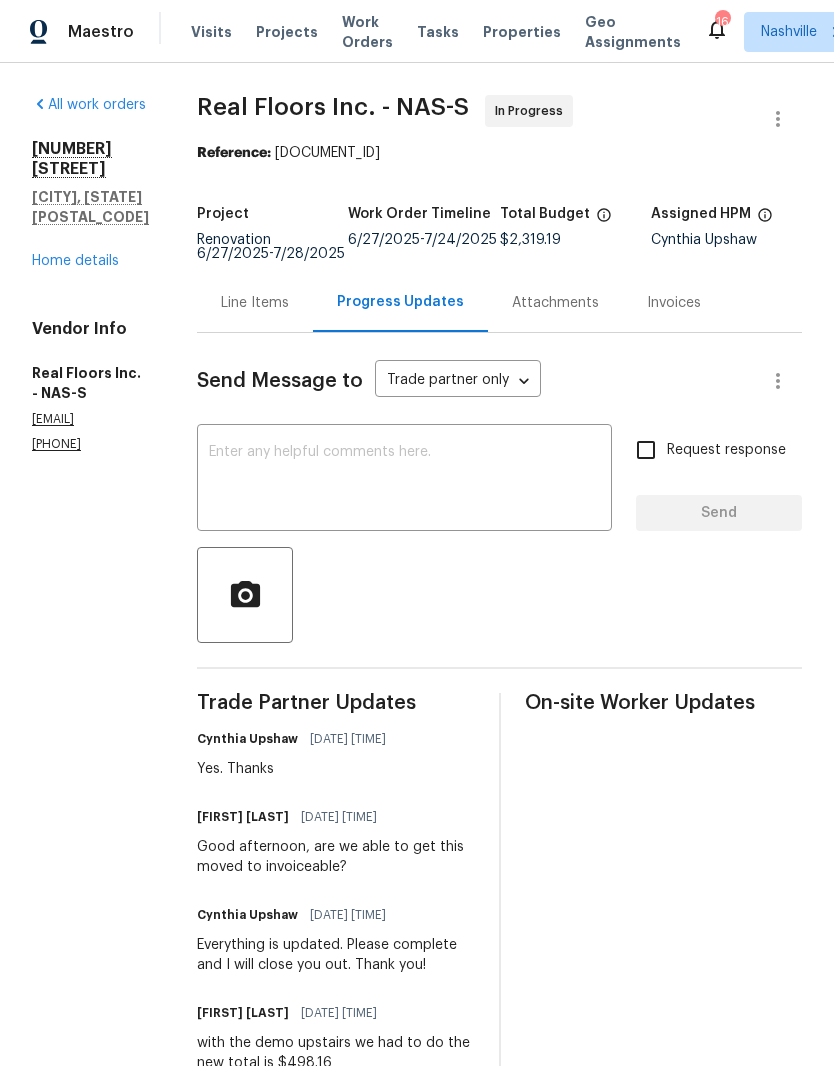 scroll, scrollTop: 0, scrollLeft: 0, axis: both 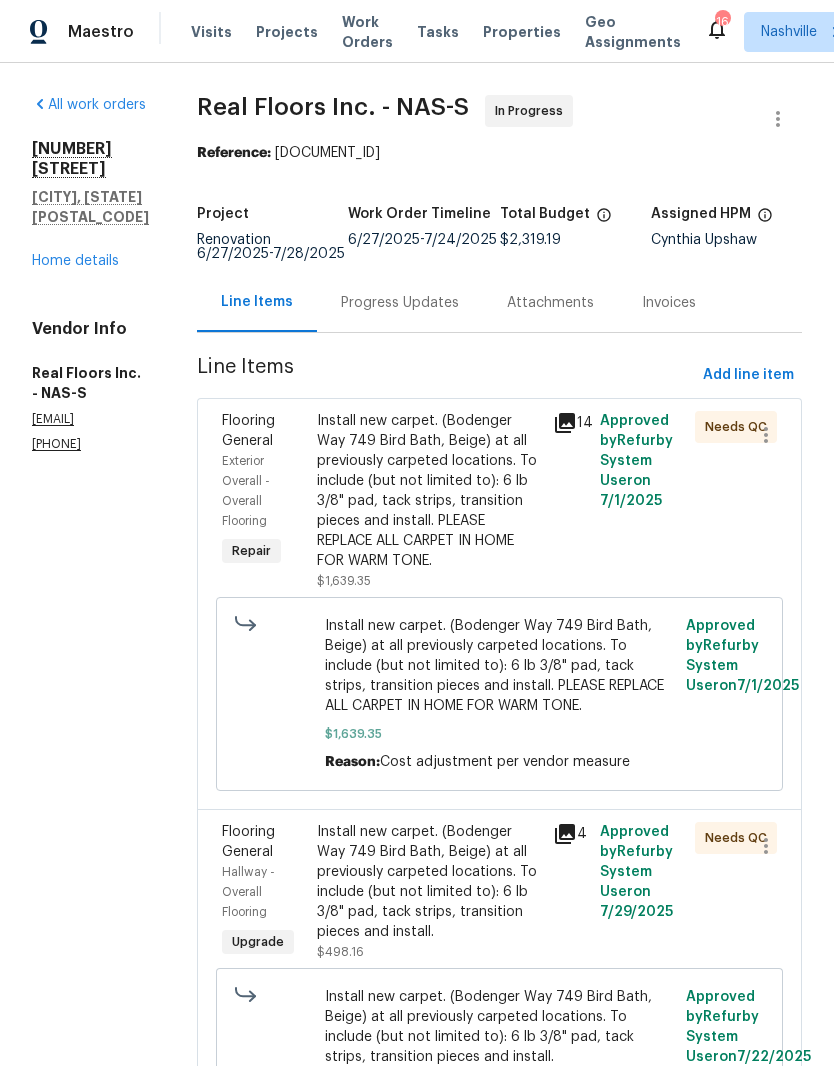 click on "Install new carpet. (Bodenger Way 749 Bird Bath, Beige) at all previously carpeted locations. To include (but not limited to): 6 lb 3/8" pad, tack strips, transition pieces and install. PLEASE REPLACE ALL CARPET IN HOME FOR WARM TONE." at bounding box center [429, 491] 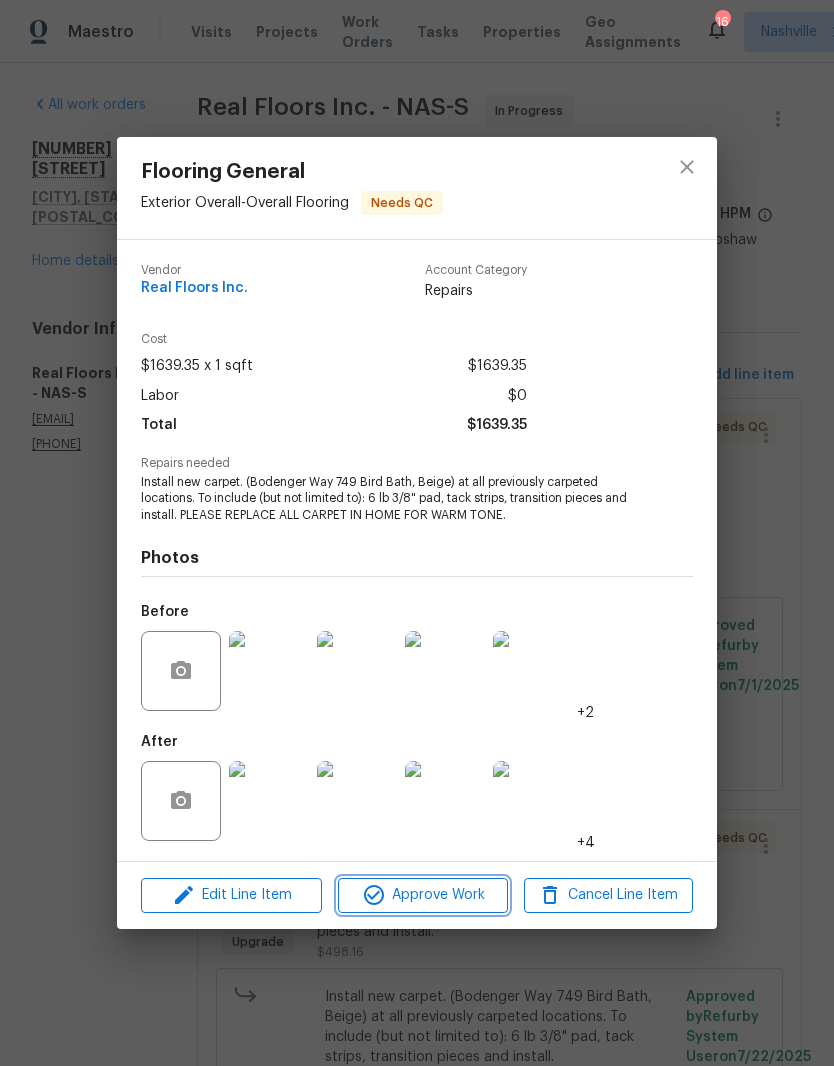click on "Approve Work" at bounding box center (422, 895) 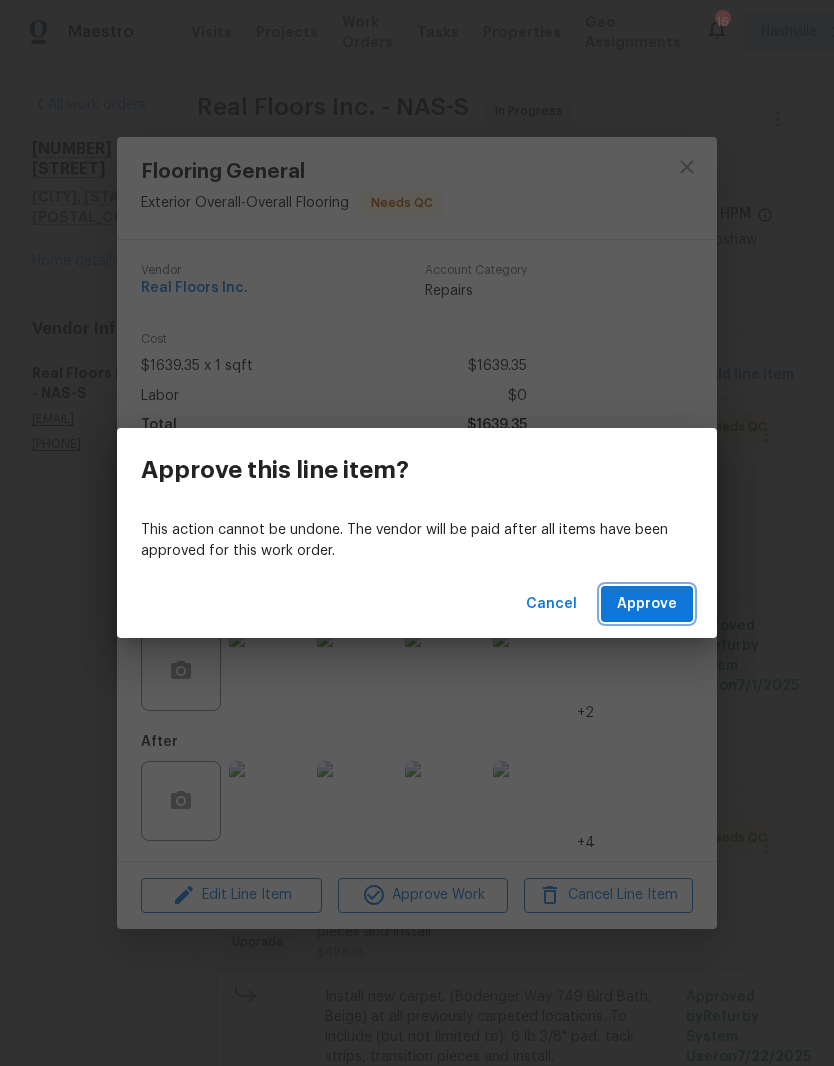 click on "Approve" at bounding box center [647, 604] 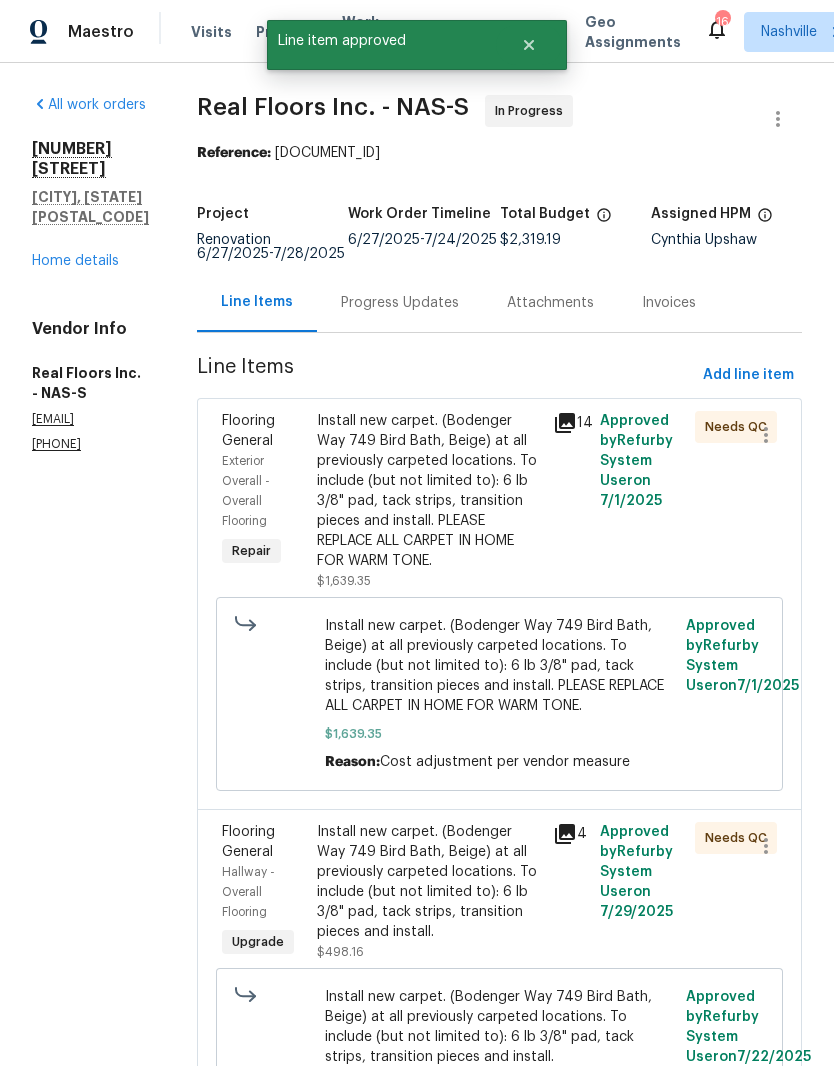 click on "Install new carpet. (Bodenger Way 749 Bird Bath, Beige) at all previously carpeted locations. To include (but not limited to): 6 lb 3/8" pad, tack strips, transition pieces and install. PLEASE REPLACE ALL CARPET IN HOME FOR WARM TONE." at bounding box center [429, 491] 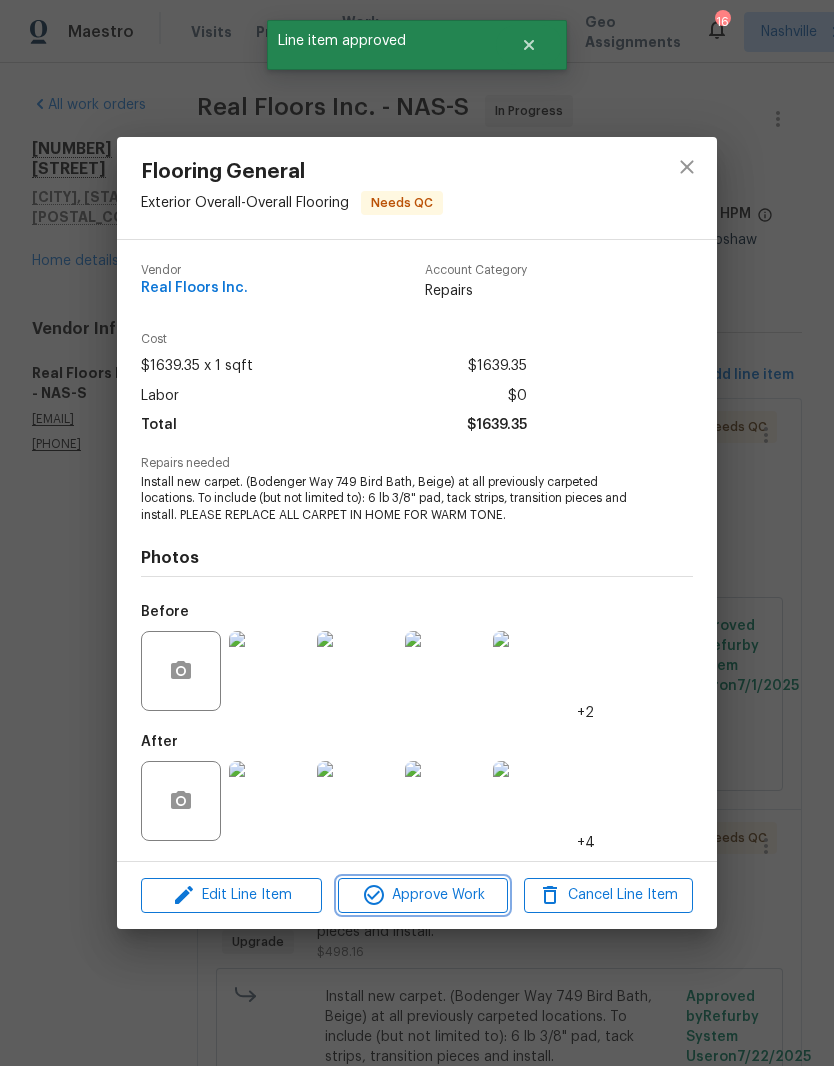 click on "Approve Work" at bounding box center (422, 895) 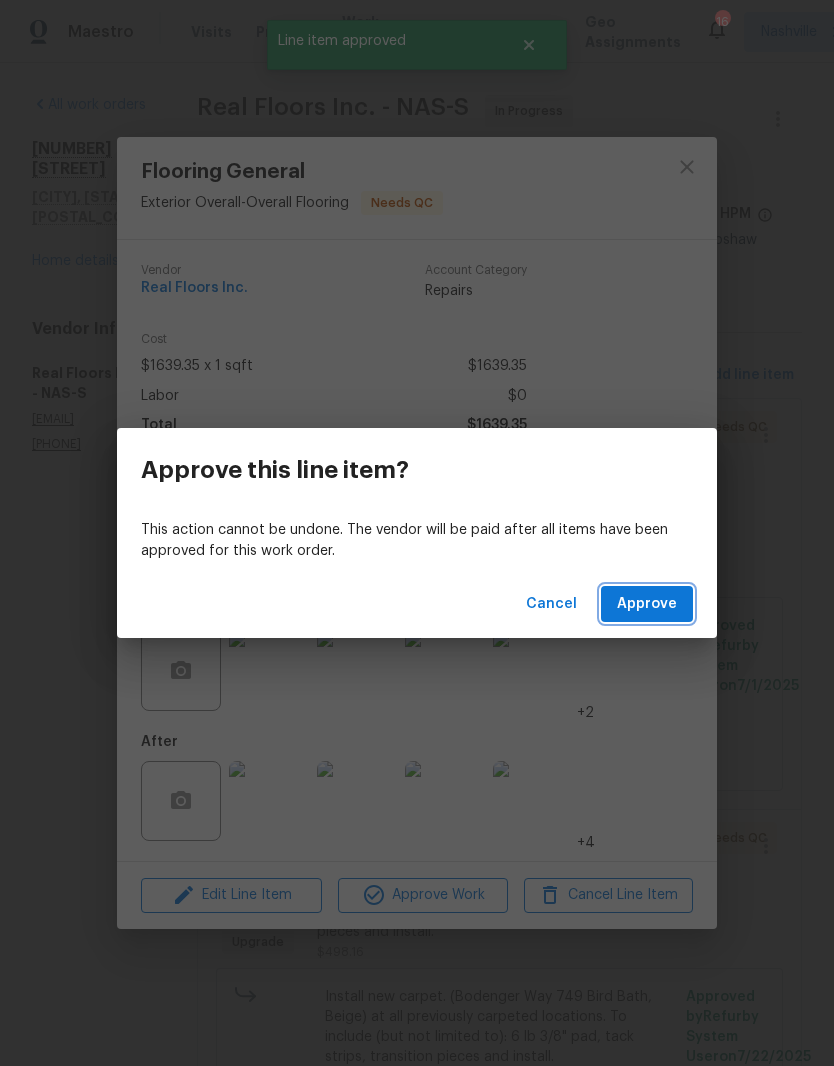 click on "Approve" at bounding box center (647, 604) 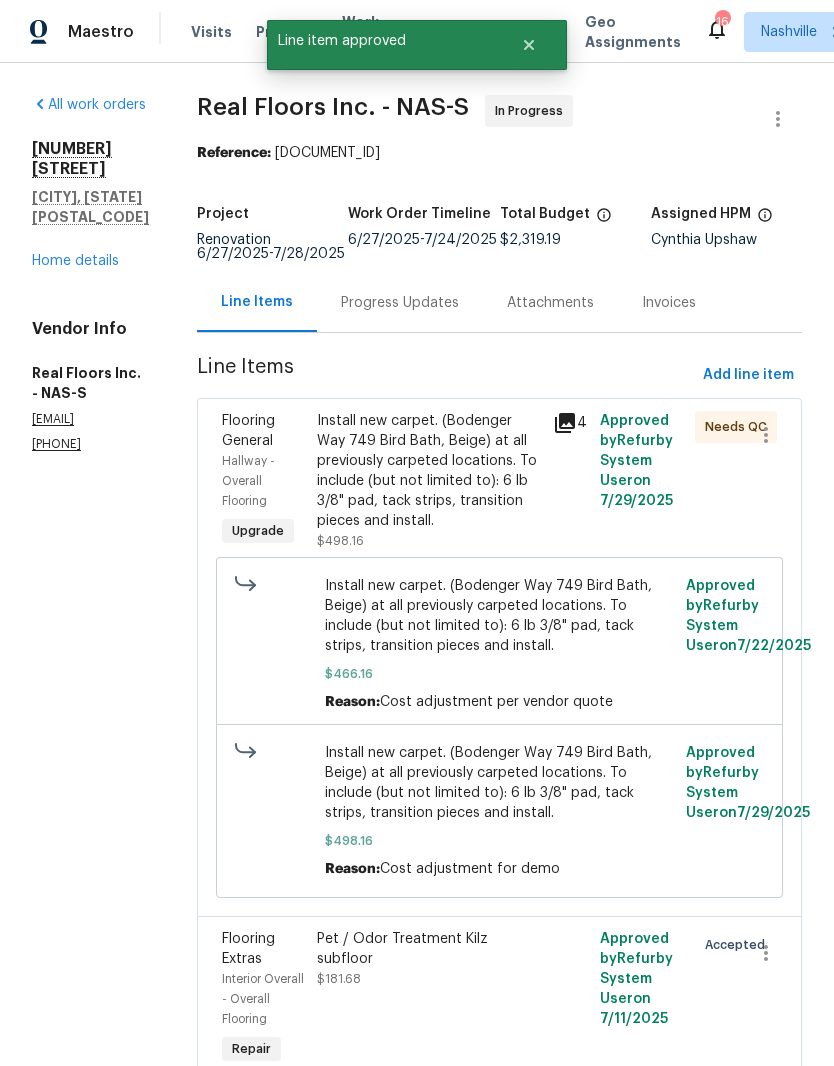 click on "Install new carpet. (Bodenger Way 749 Bird Bath, Beige) at all previously carpeted locations. To include (but not limited to): 6 lb 3/8" pad, tack strips, transition pieces and install." at bounding box center (429, 471) 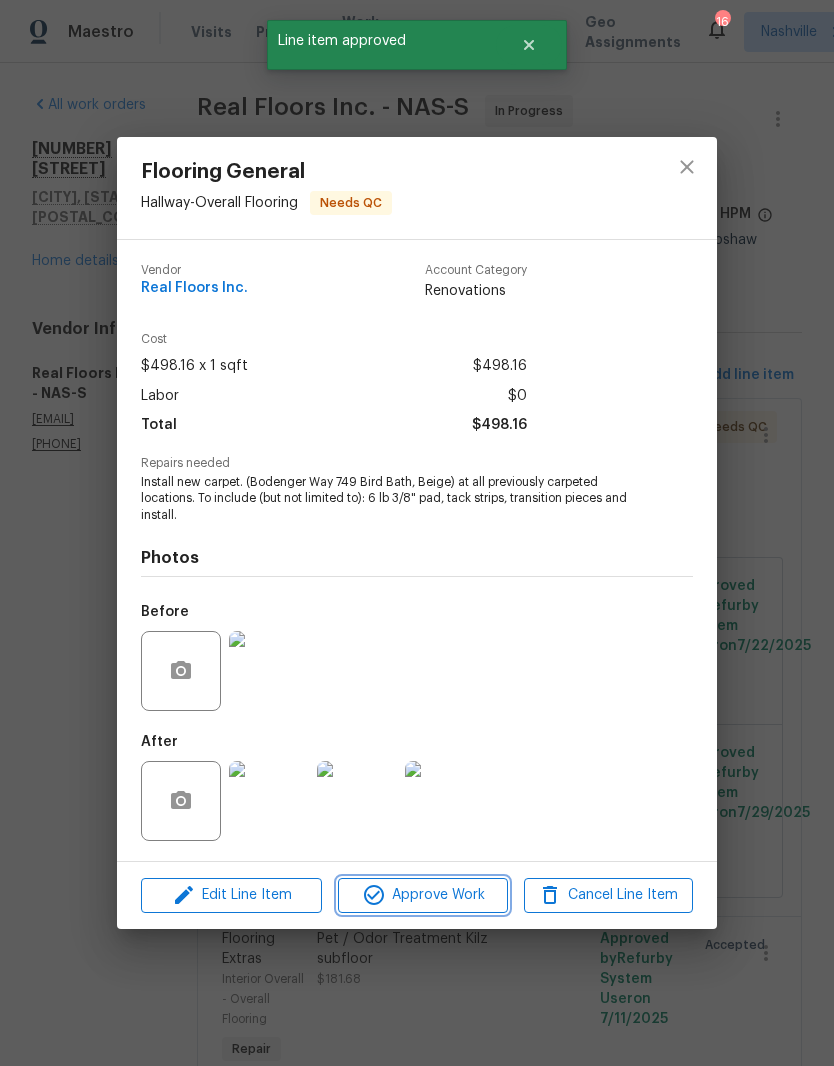 click on "Approve Work" at bounding box center [422, 895] 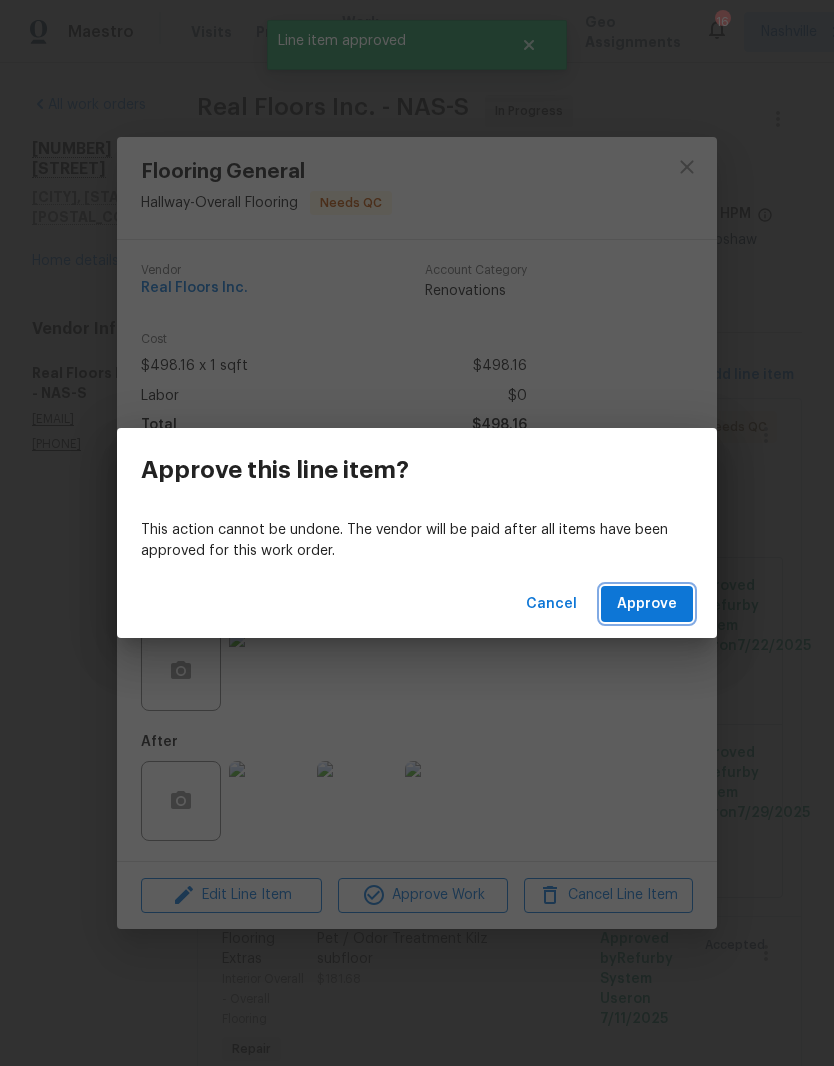 click on "Approve" at bounding box center (647, 604) 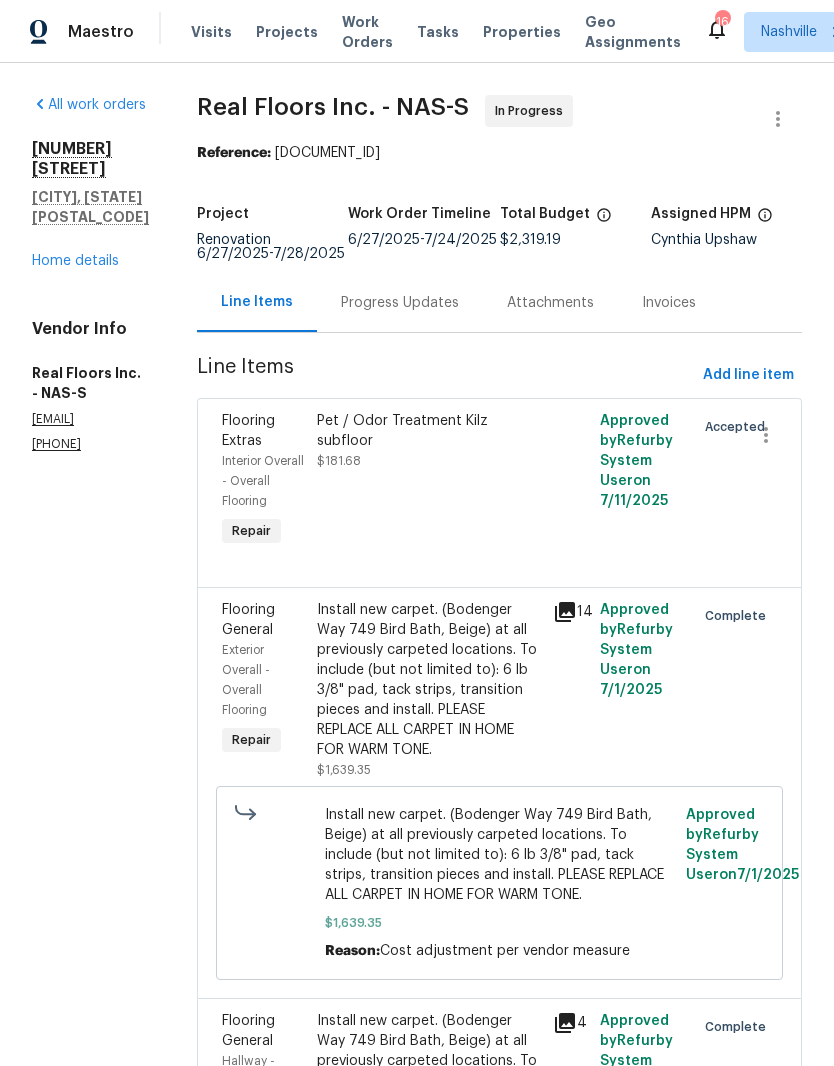 scroll, scrollTop: 0, scrollLeft: 0, axis: both 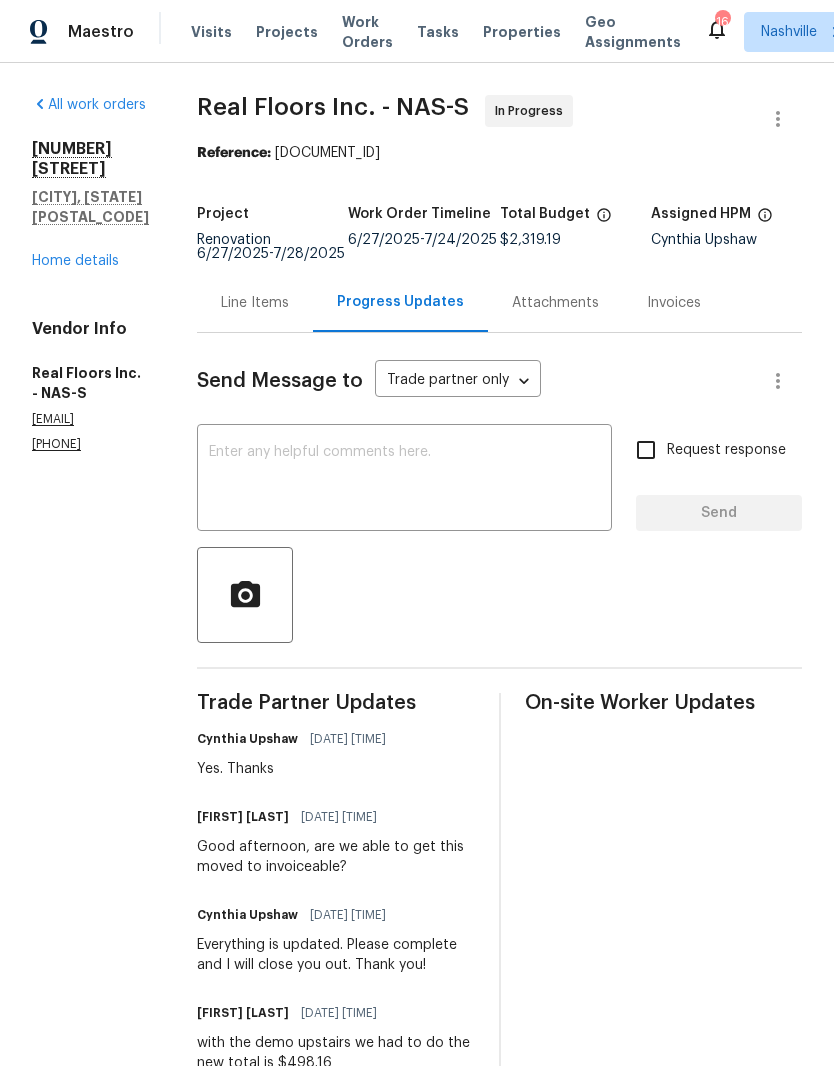 click at bounding box center (404, 480) 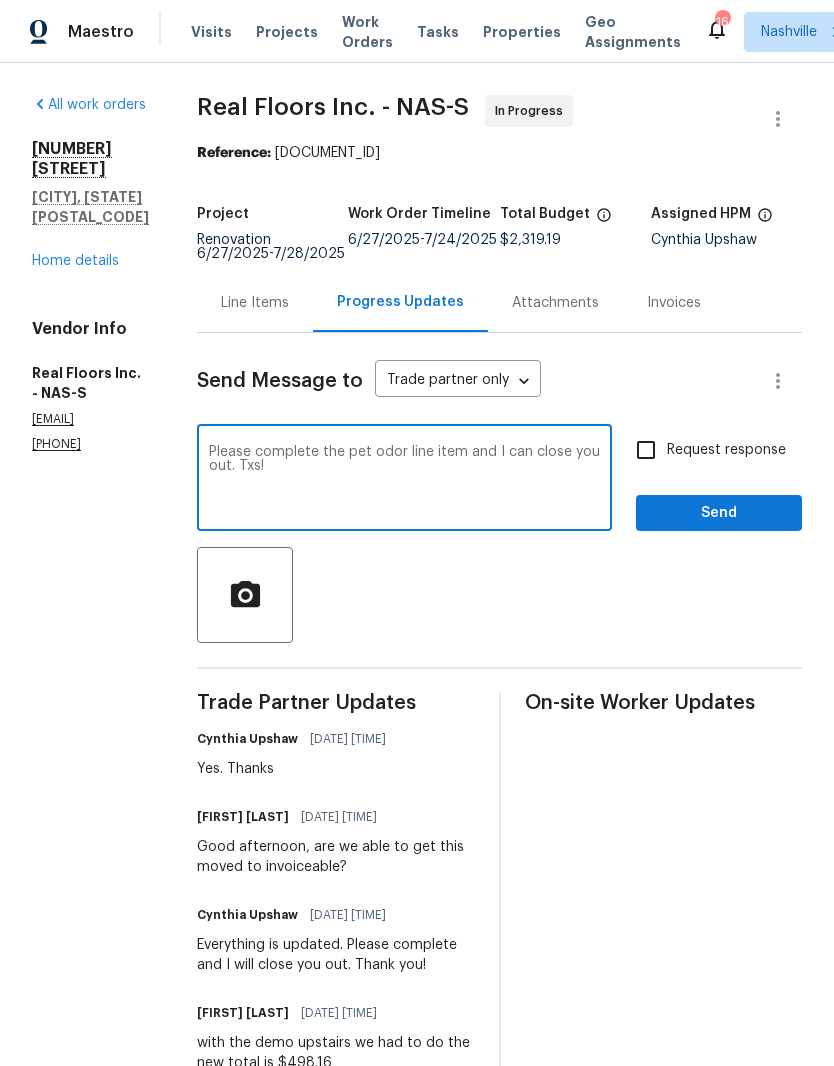 type on "Please complete the pet odor line item and I can close you out. Txs!" 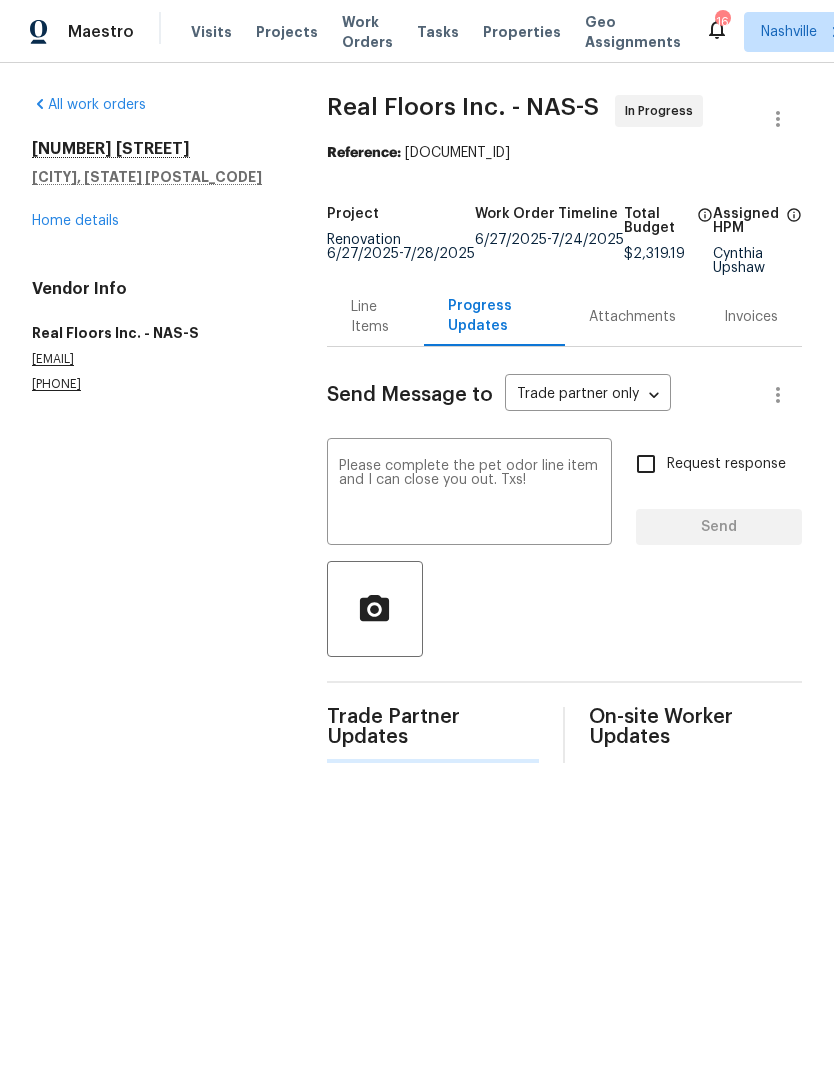 type 